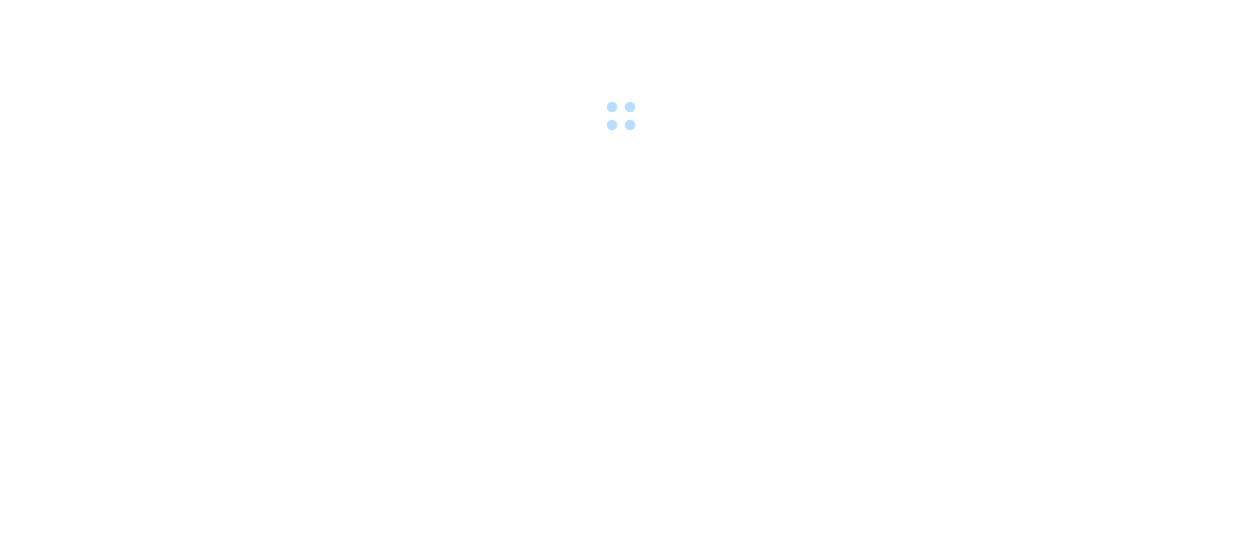scroll, scrollTop: 0, scrollLeft: 0, axis: both 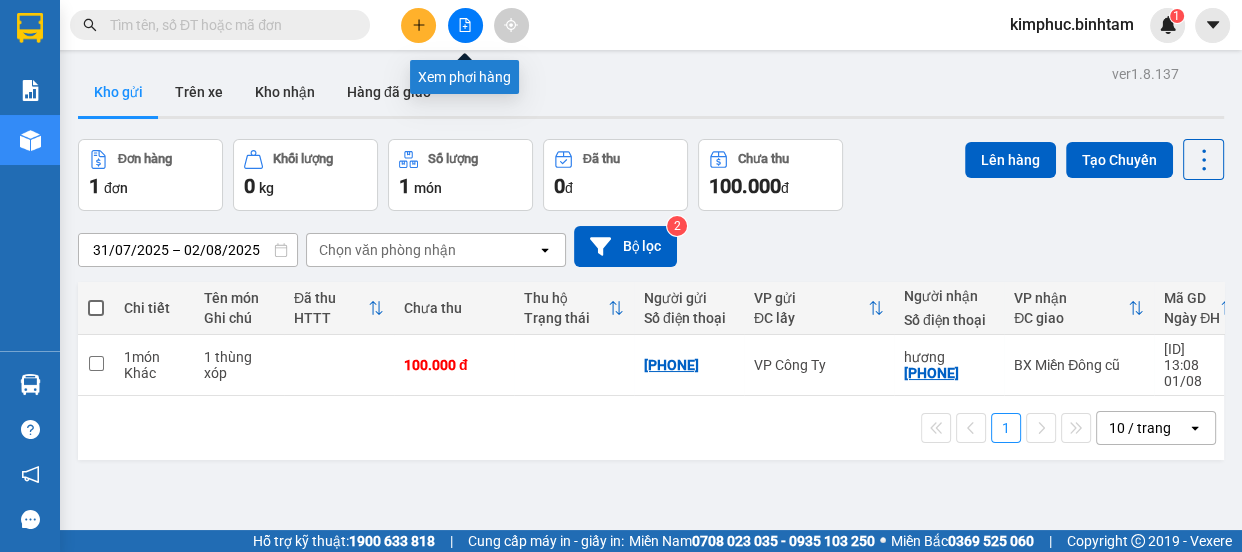 click 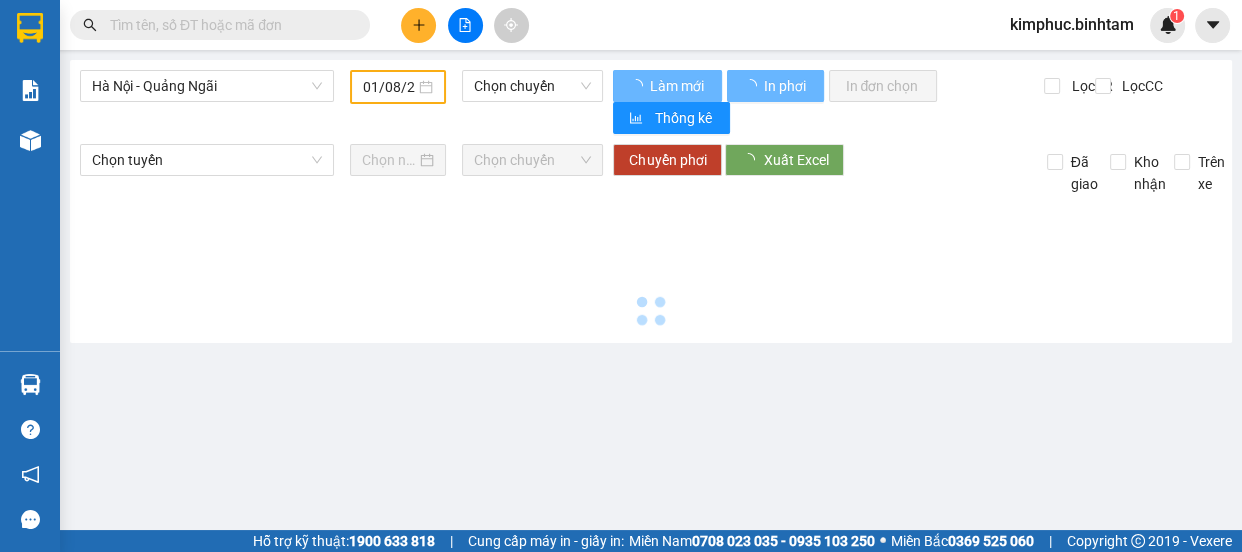 type on "02/08/2025" 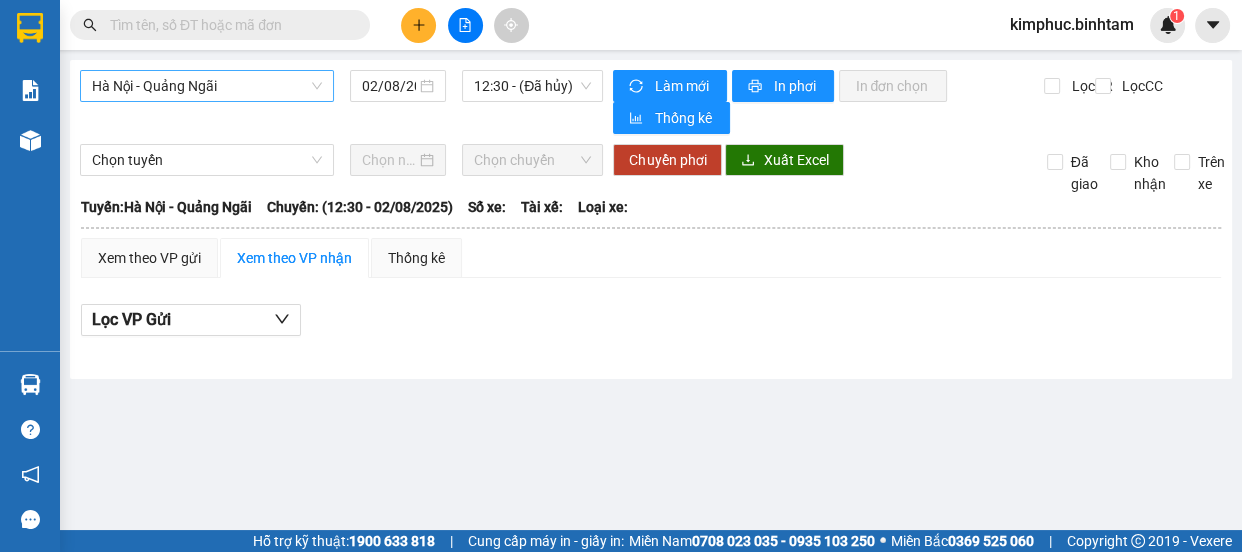 click on "Hà Nội - Quảng Ngãi" at bounding box center [207, 86] 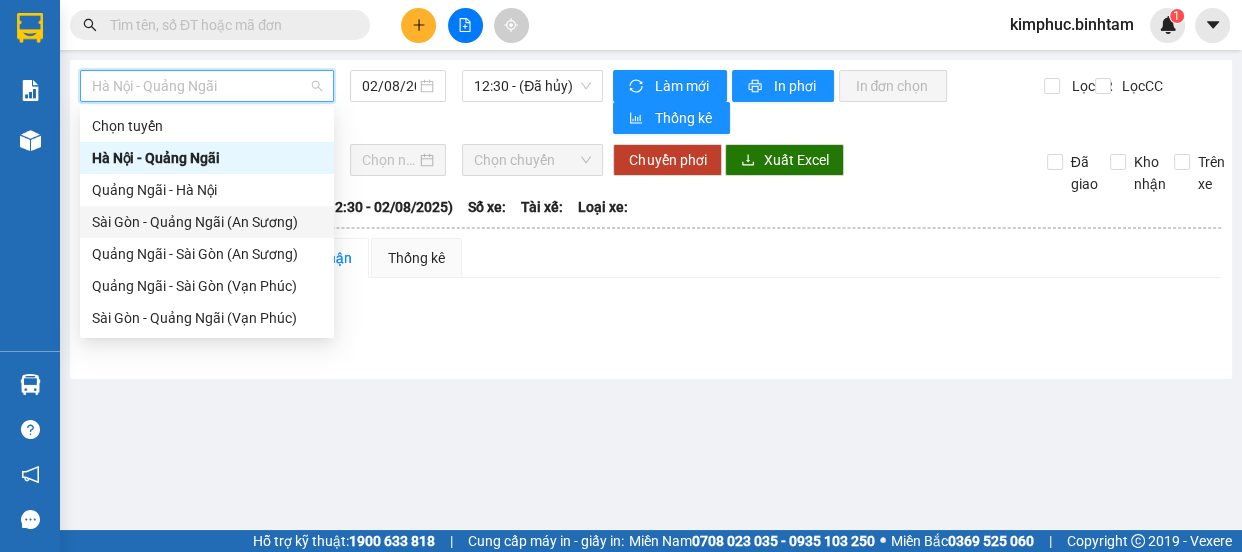 click on "Sài Gòn - Quảng Ngãi (An Sương)" at bounding box center [207, 222] 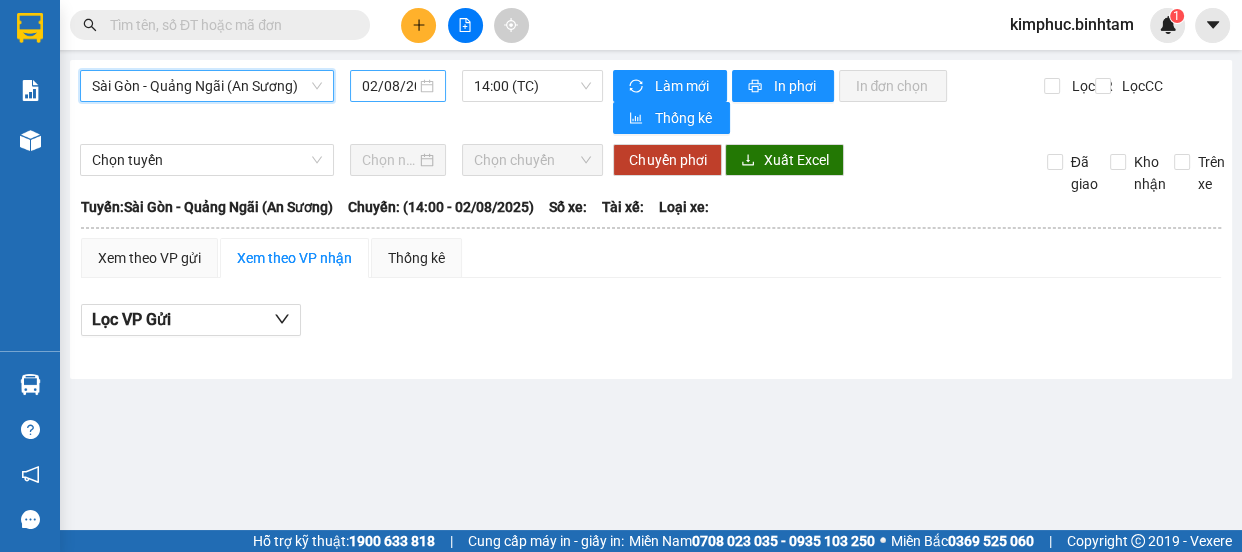 click on "02/08/2025" at bounding box center [389, 86] 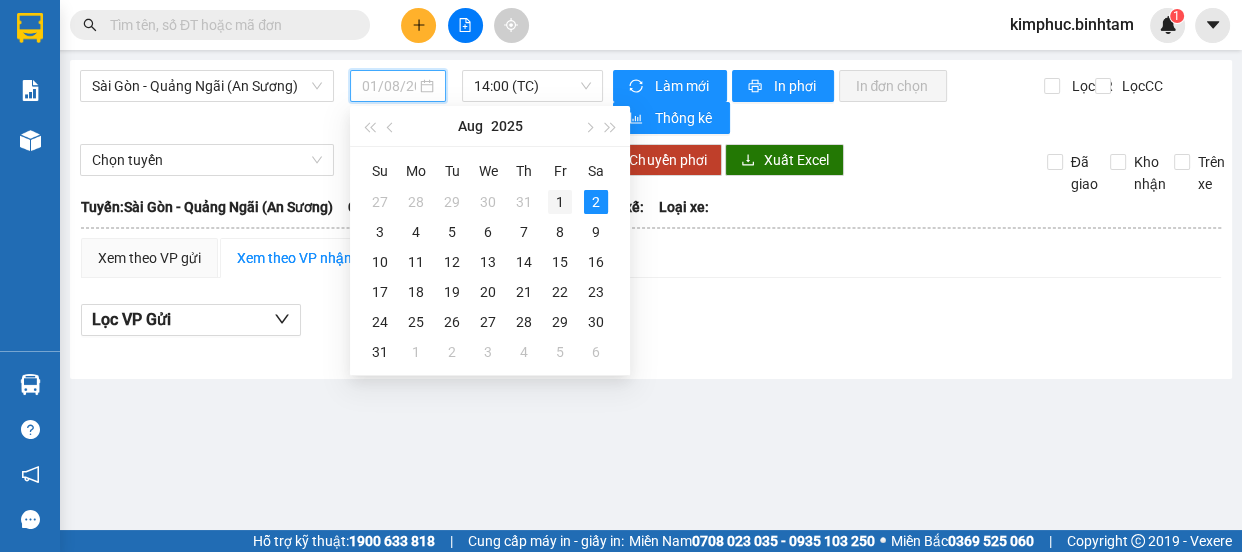 click on "1" at bounding box center (560, 202) 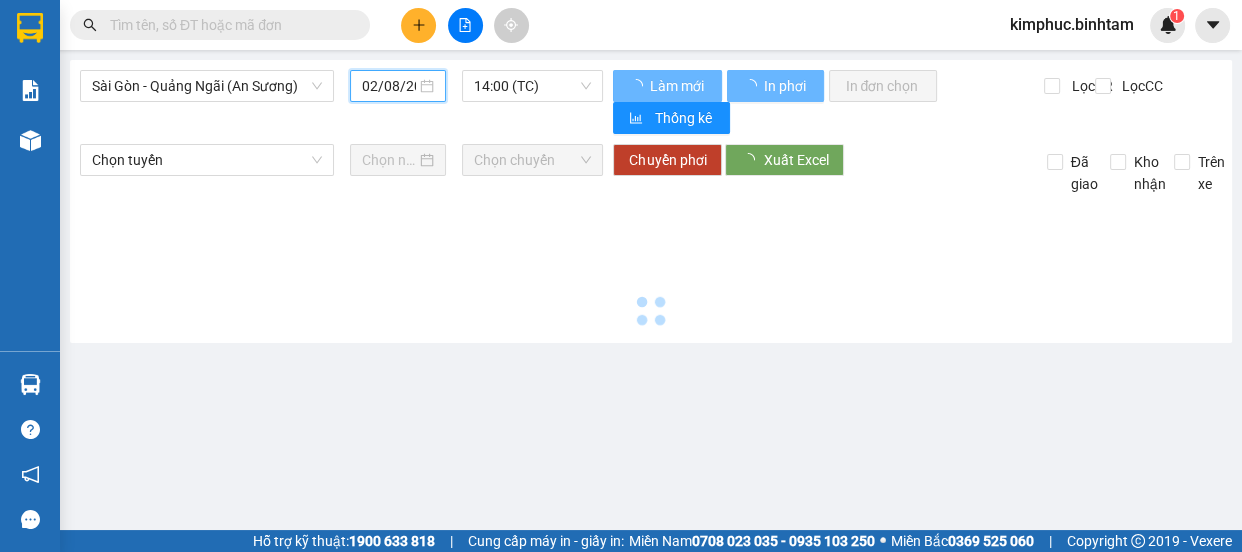 type on "01/08/2025" 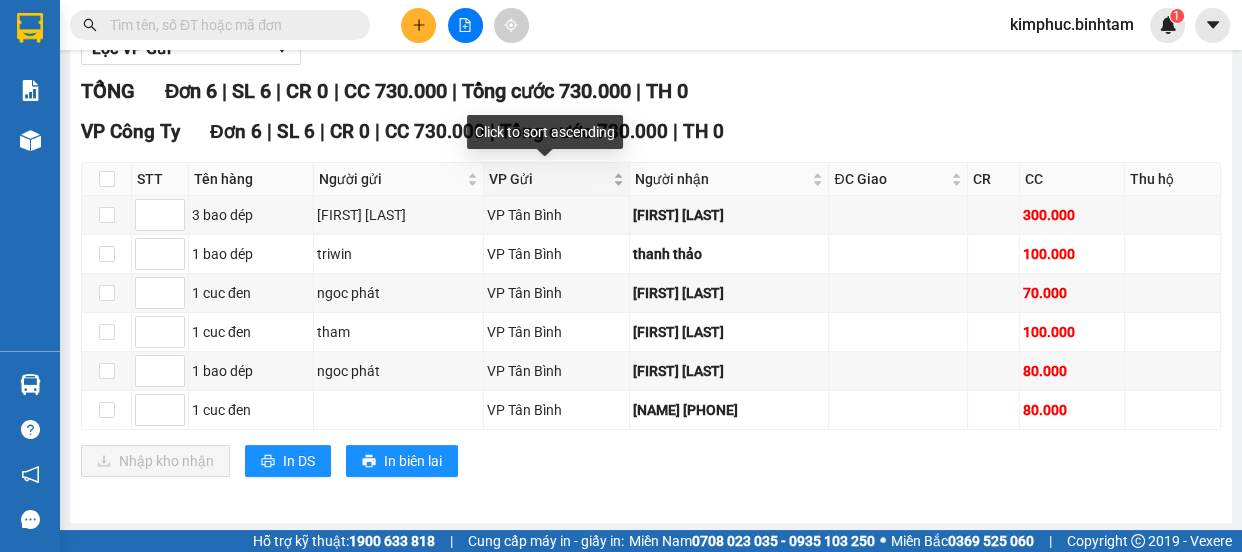 scroll, scrollTop: 0, scrollLeft: 0, axis: both 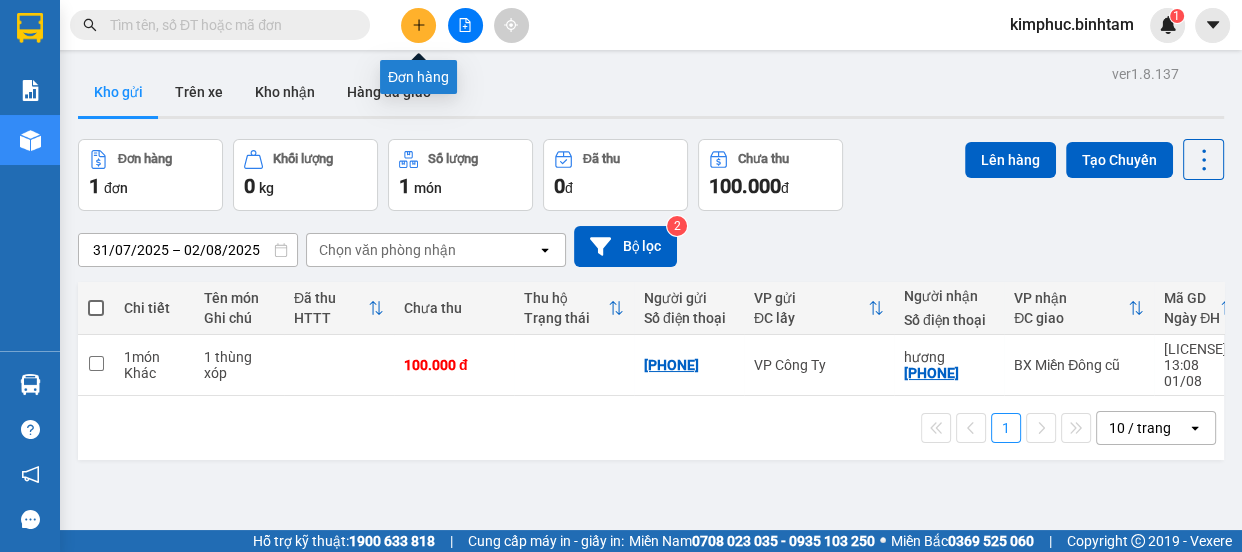 click at bounding box center (418, 25) 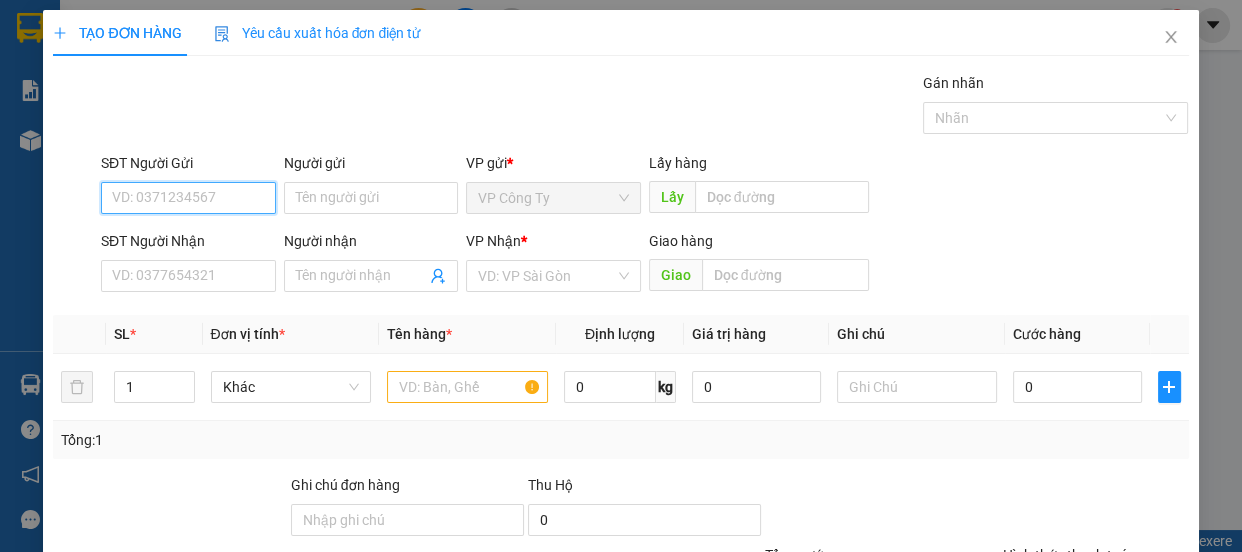 click on "SĐT Người Gửi" at bounding box center [188, 198] 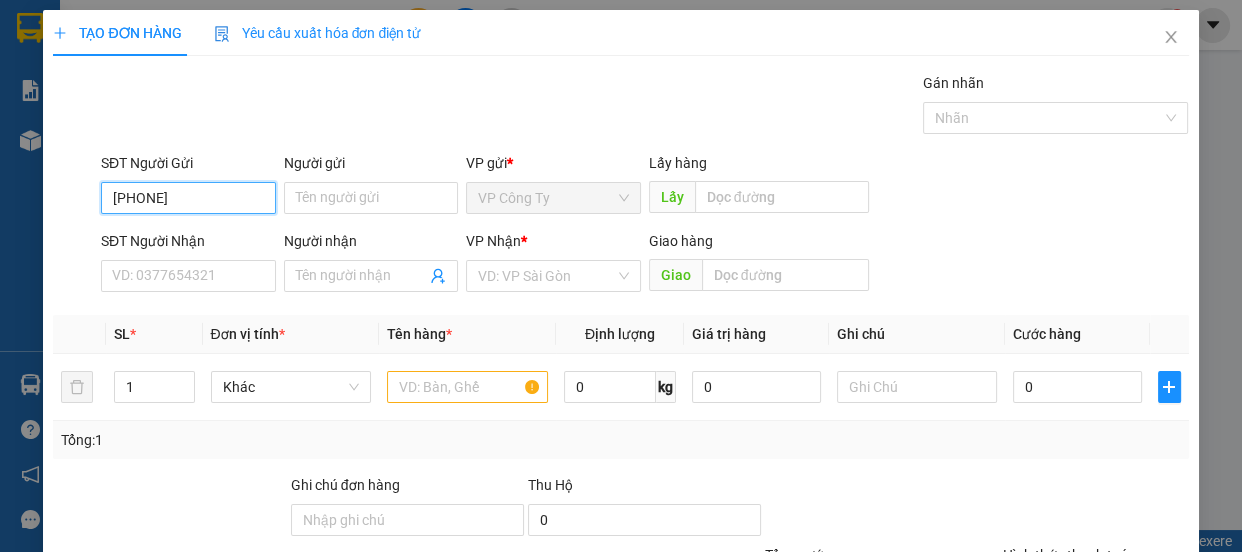 type on "0914685286" 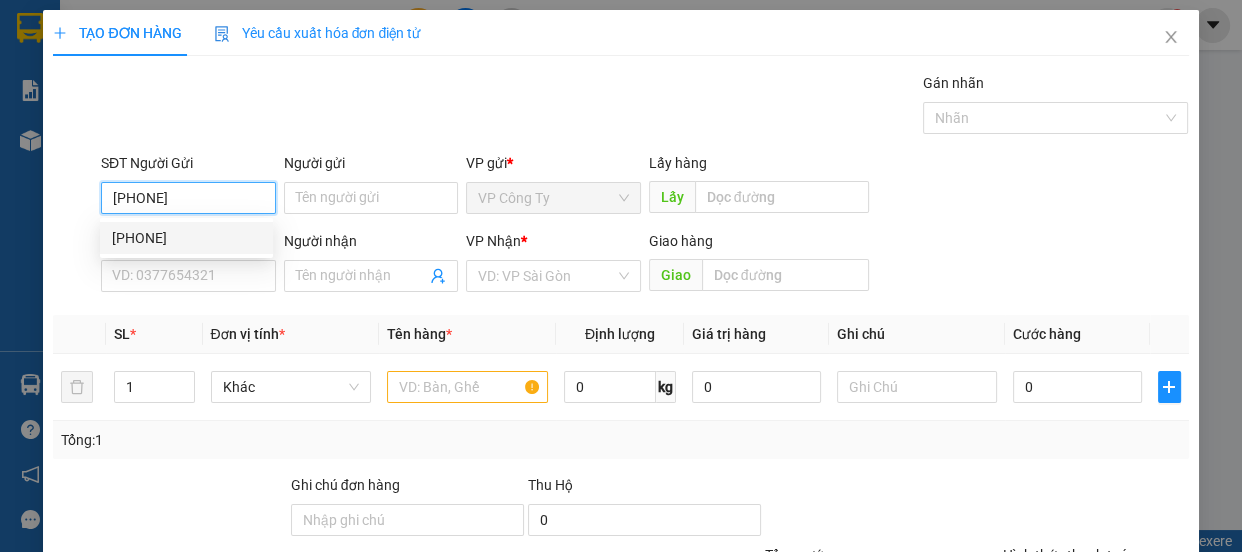 click on "0914685286" at bounding box center [186, 238] 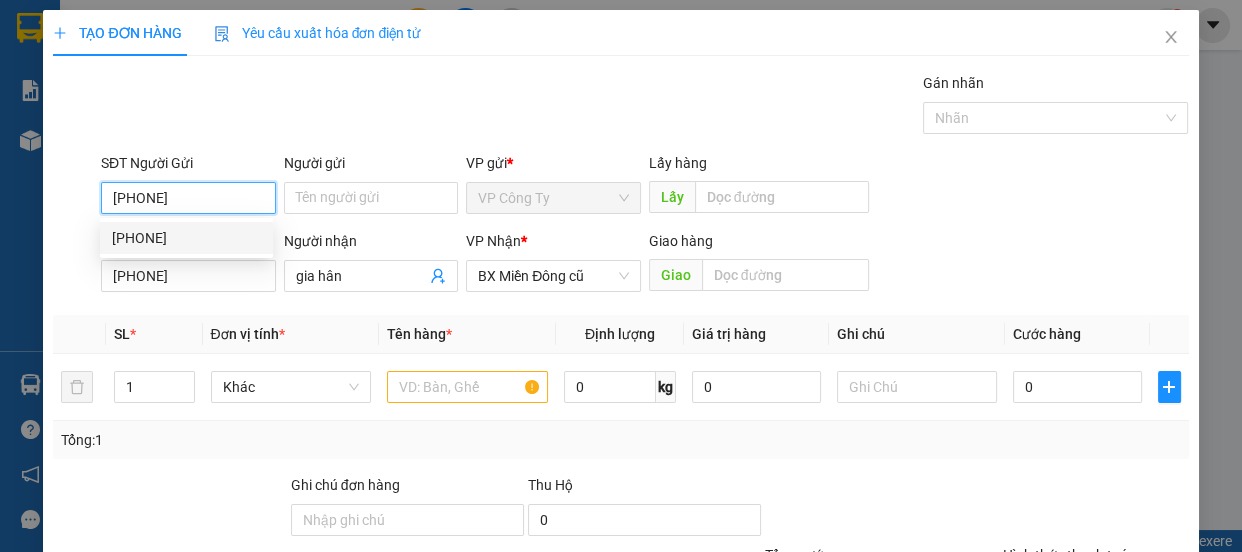 type on "70.000" 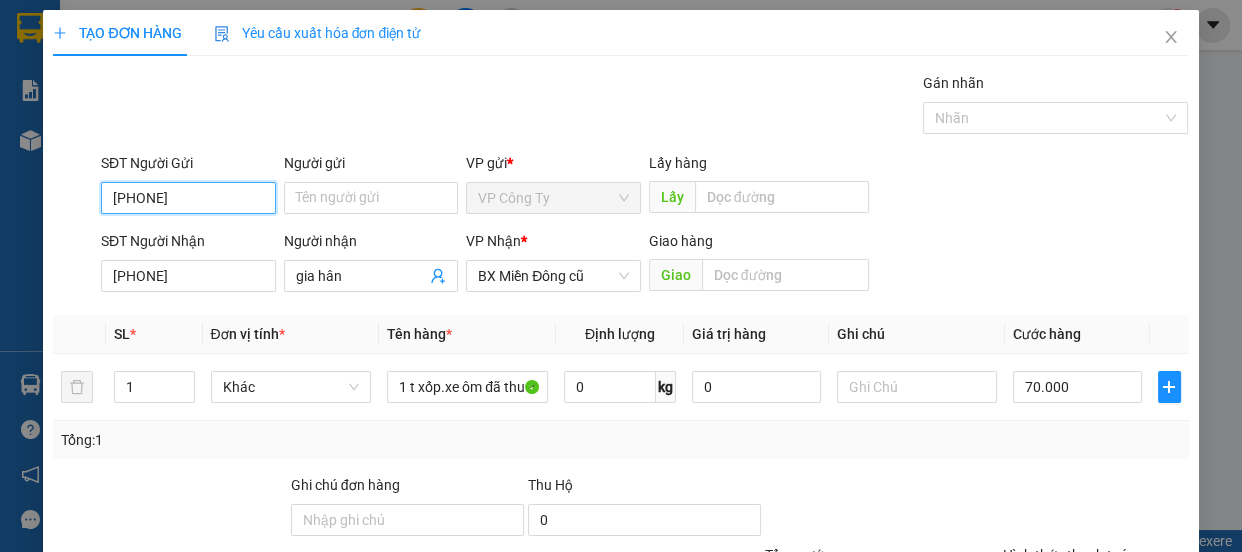 scroll, scrollTop: 187, scrollLeft: 0, axis: vertical 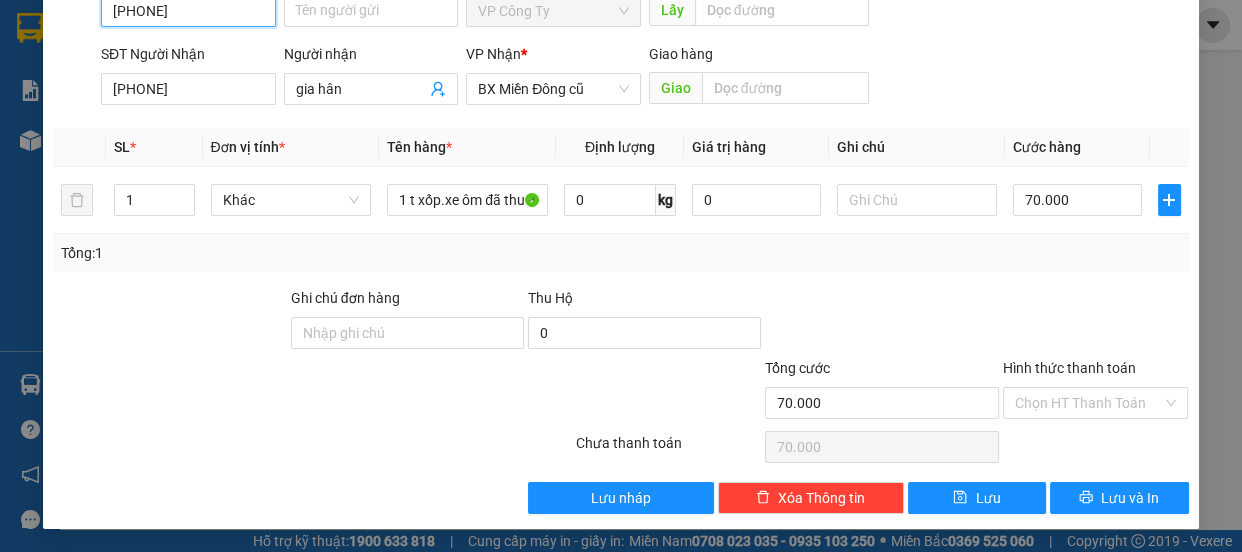type on "0914685286" 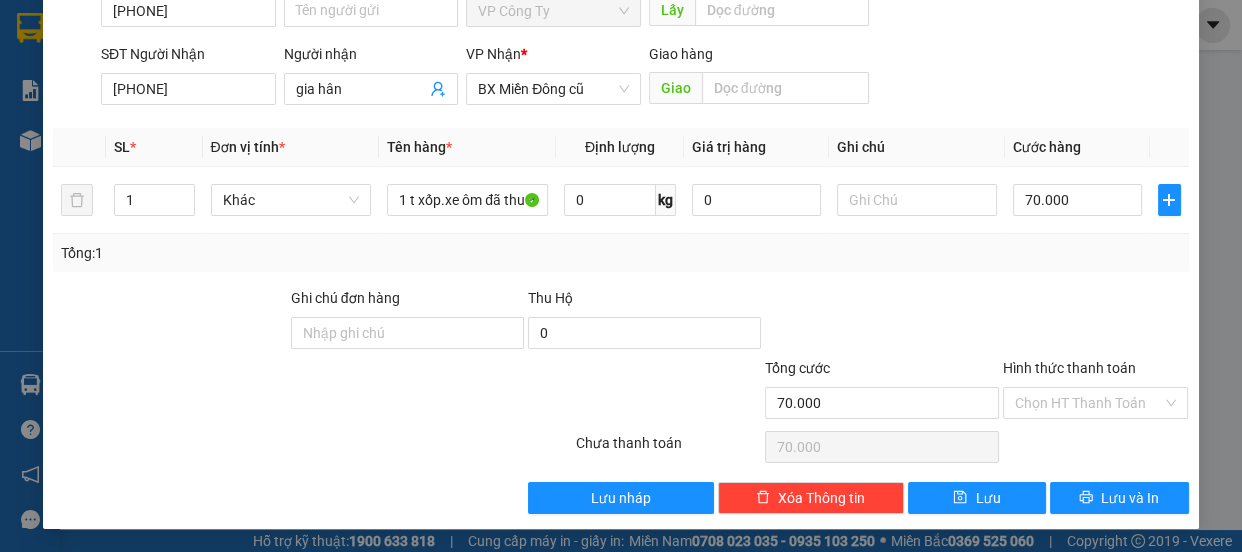 click on "Hình thức thanh toán" at bounding box center [1069, 368] 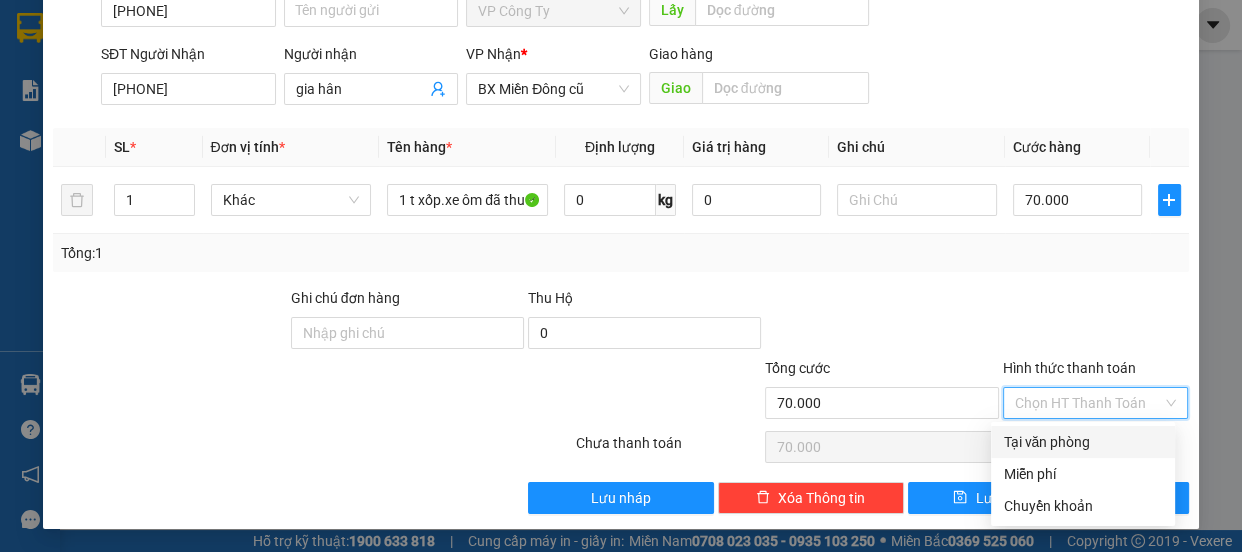 click on "Tại văn phòng" at bounding box center [1083, 442] 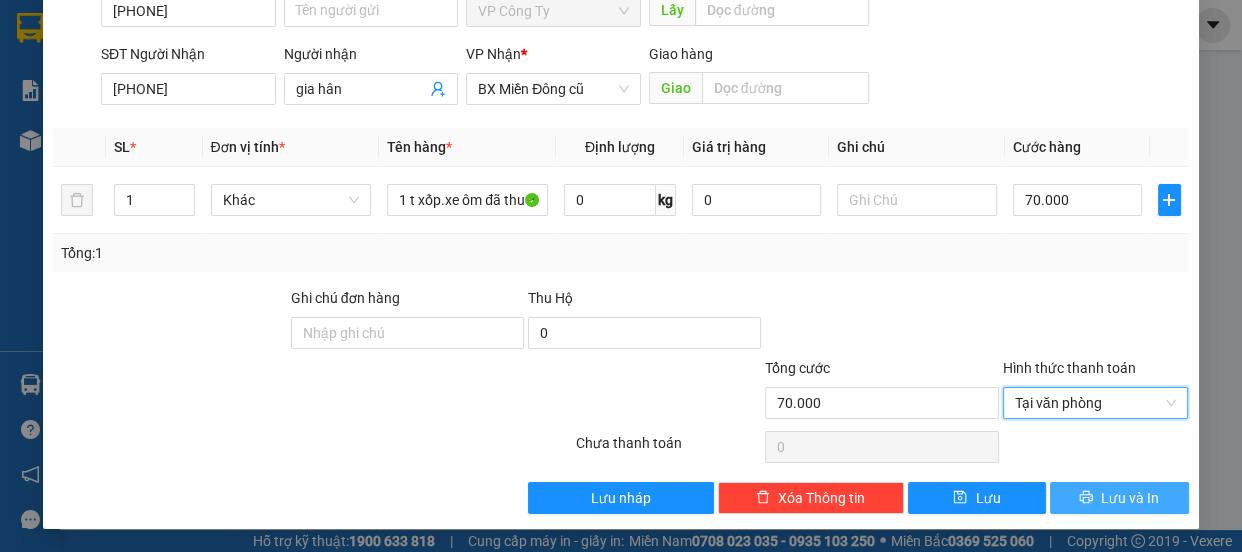 click 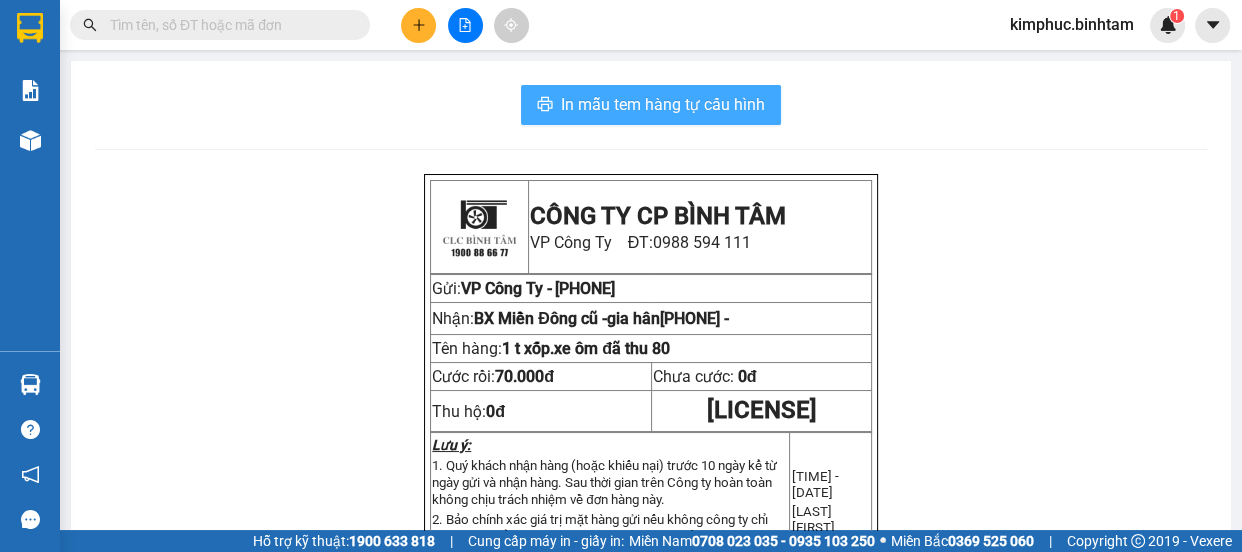 click on "In mẫu tem hàng tự cấu hình" at bounding box center [663, 104] 